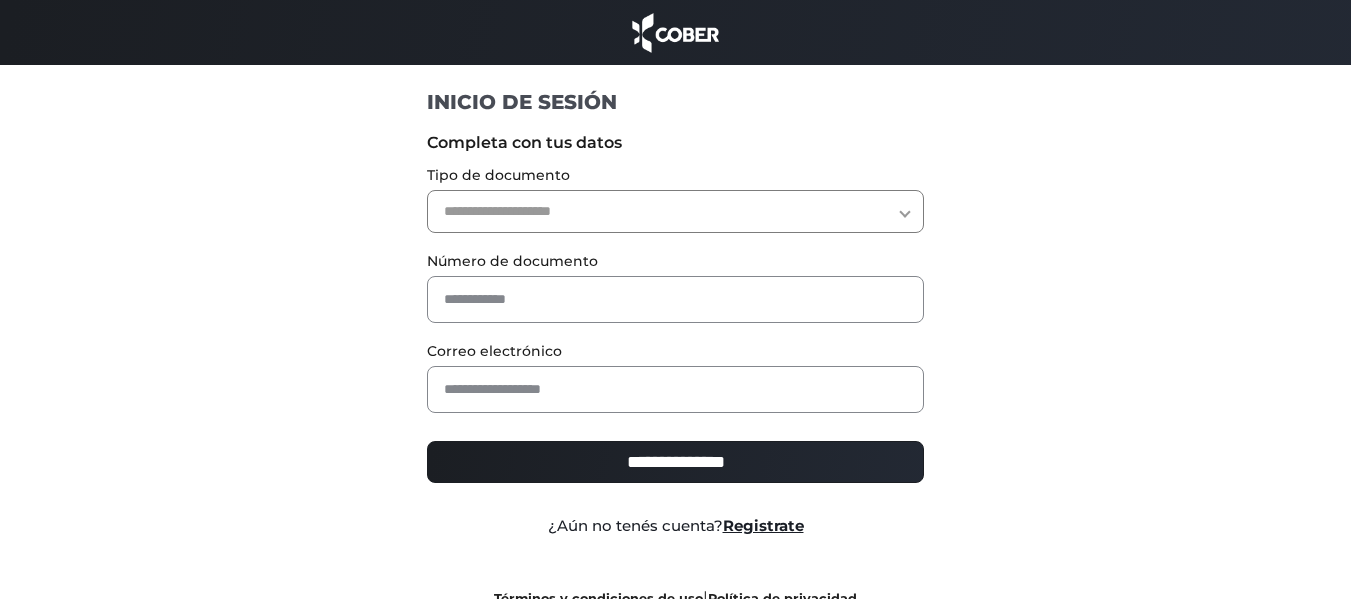 scroll, scrollTop: 0, scrollLeft: 0, axis: both 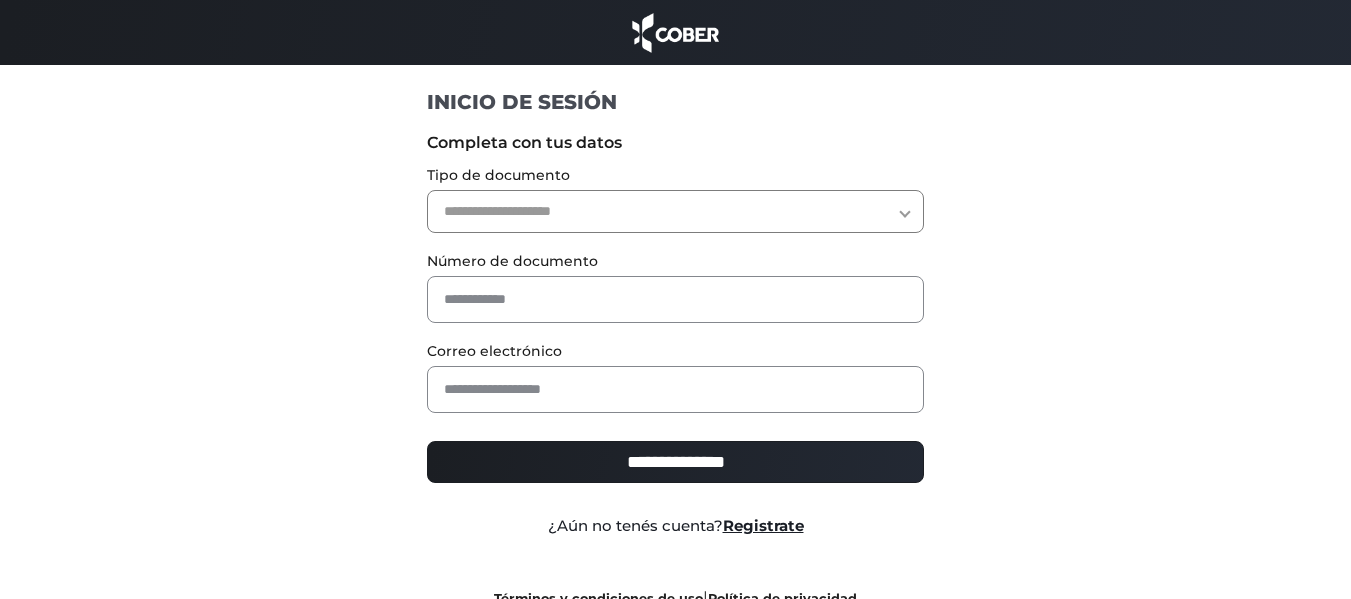 click on "**********" at bounding box center [675, 211] 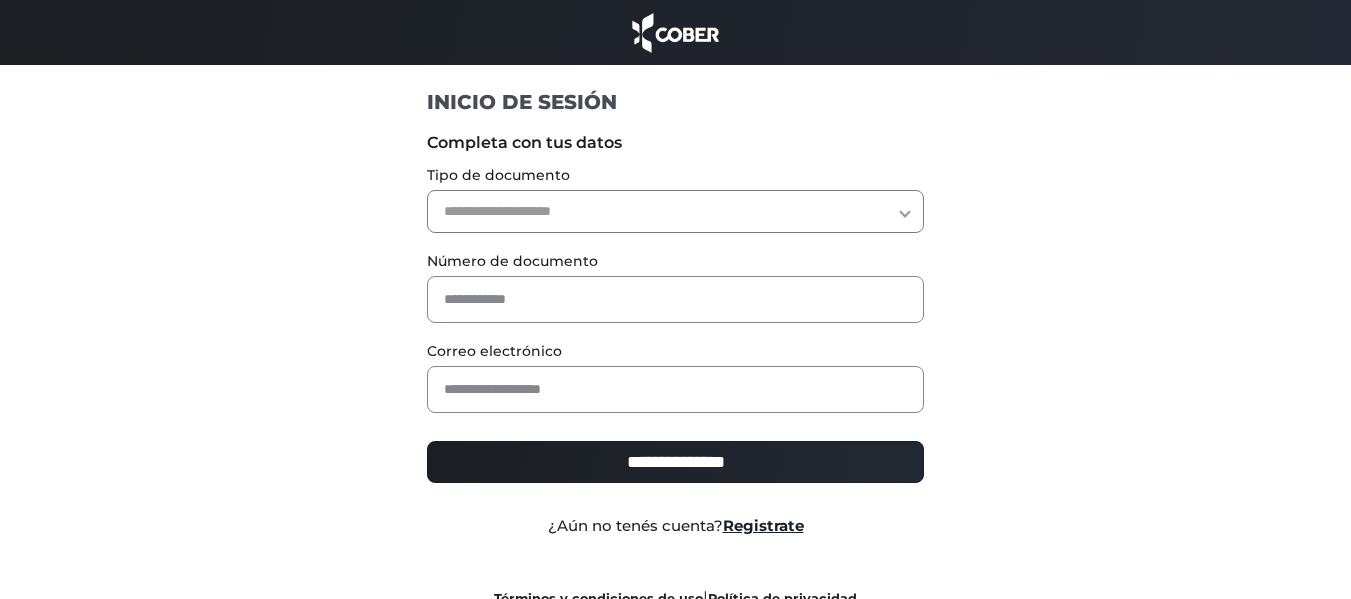 select on "***" 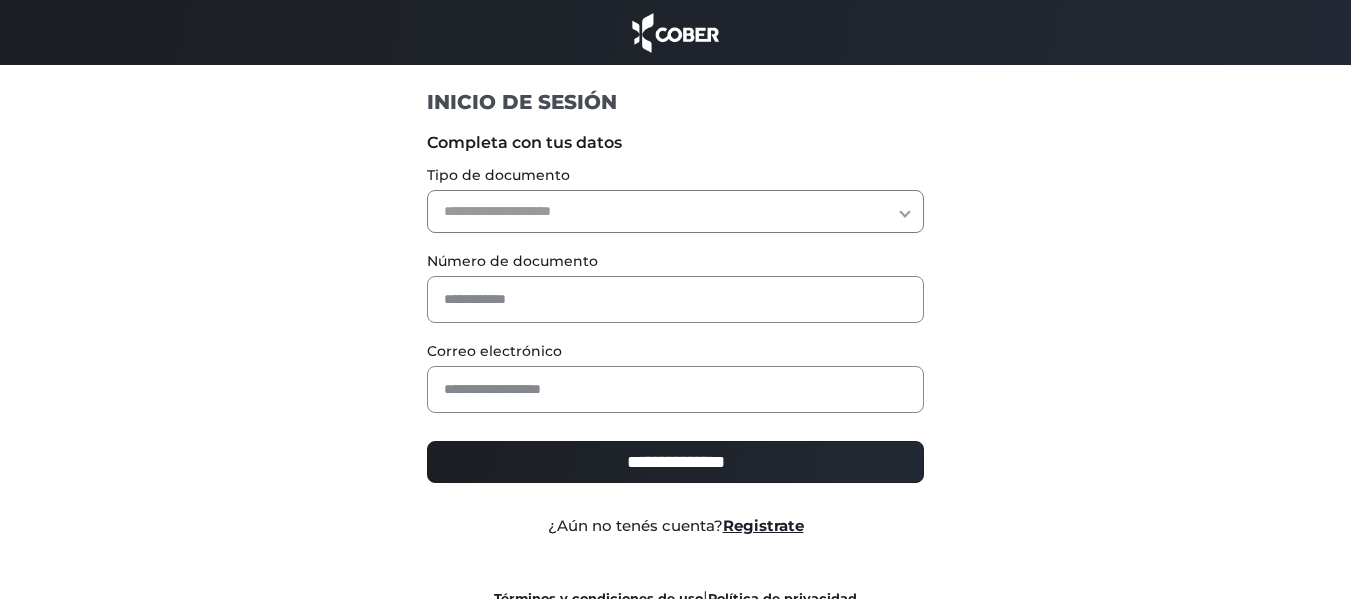 click on "**********" at bounding box center [675, 211] 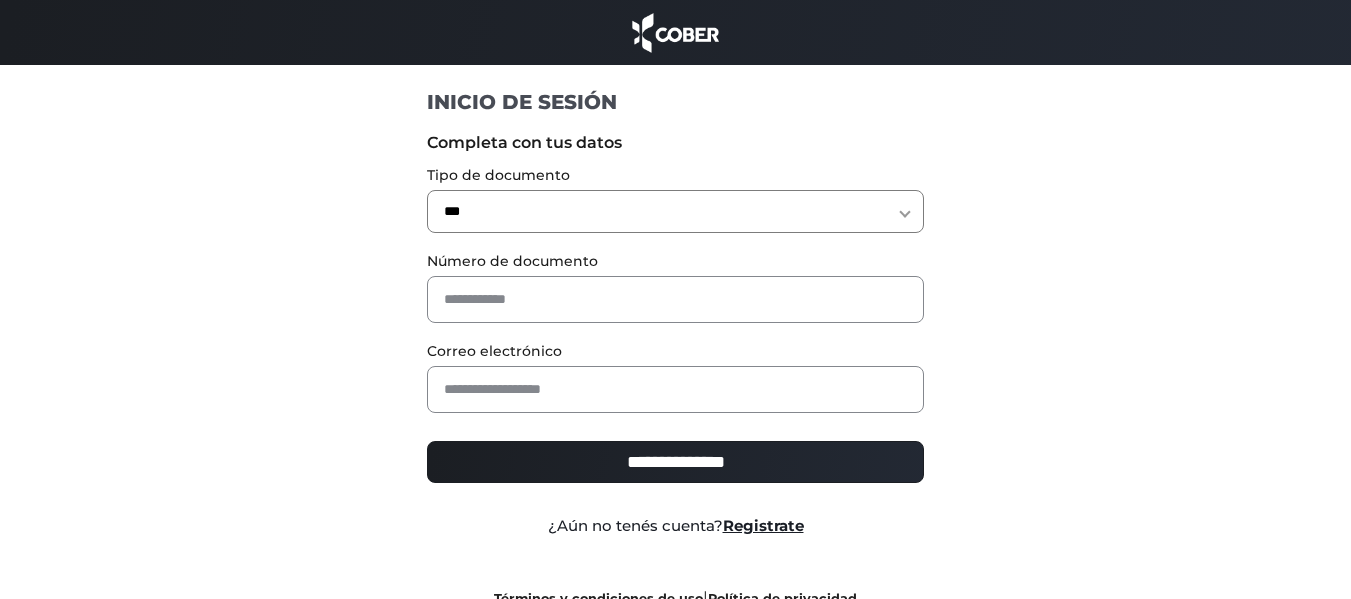 click on "**********" at bounding box center (675, 211) 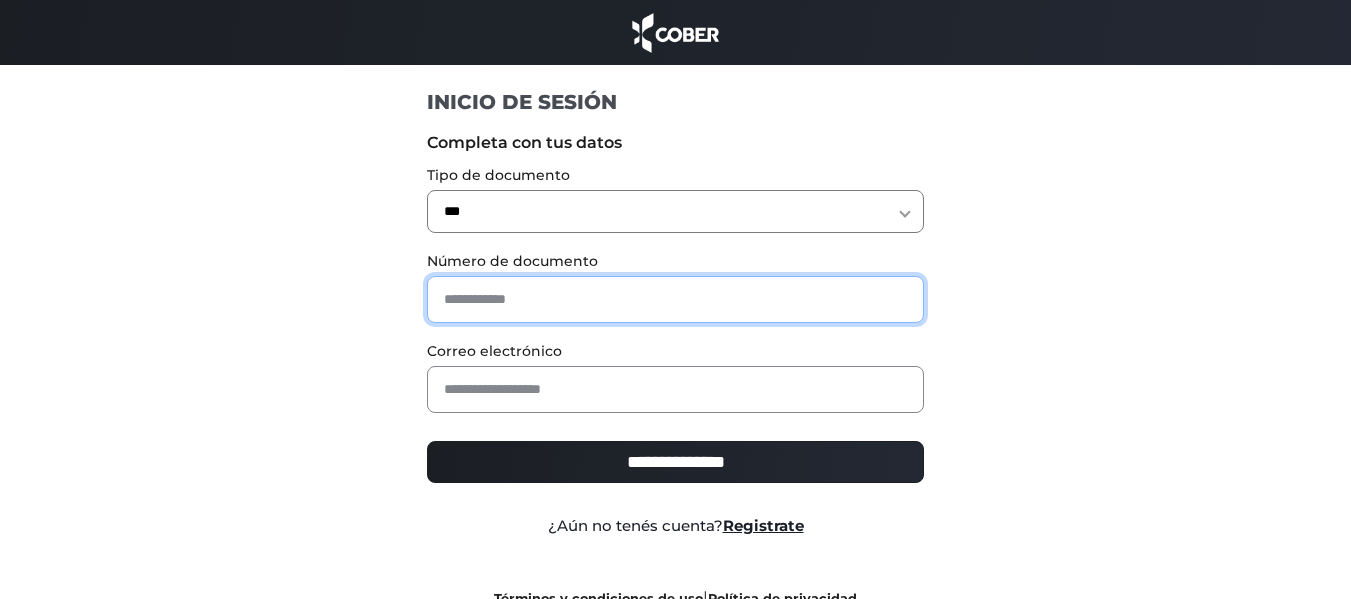 click at bounding box center (675, 299) 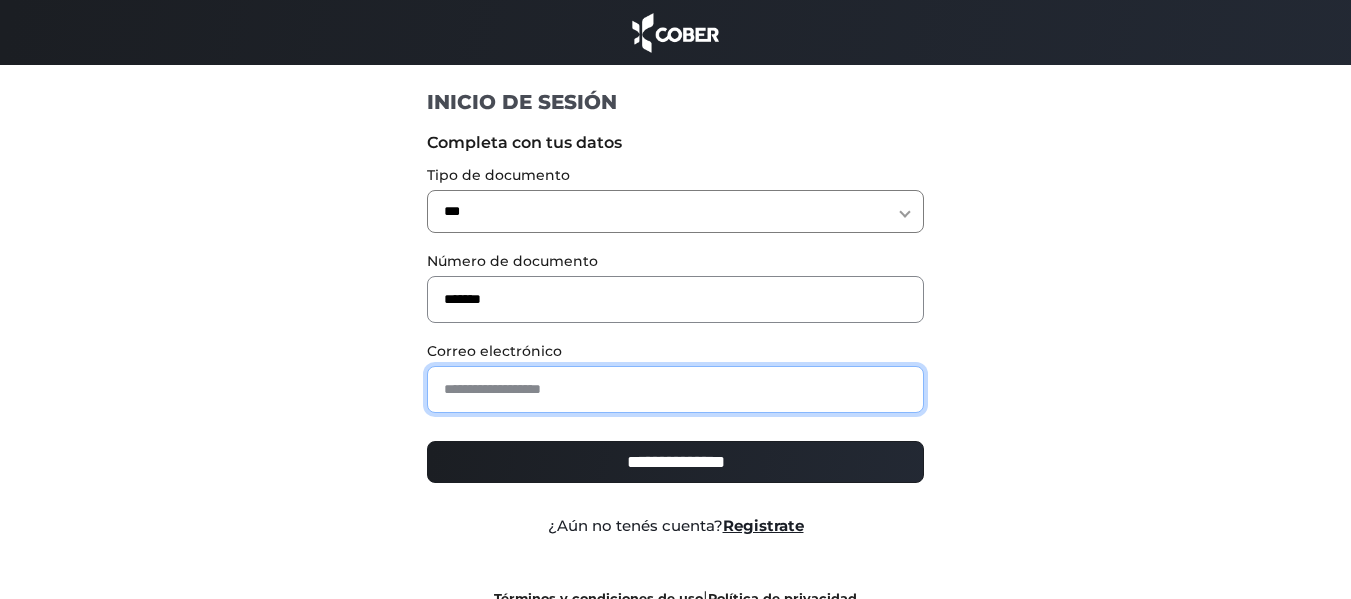 click at bounding box center [675, 389] 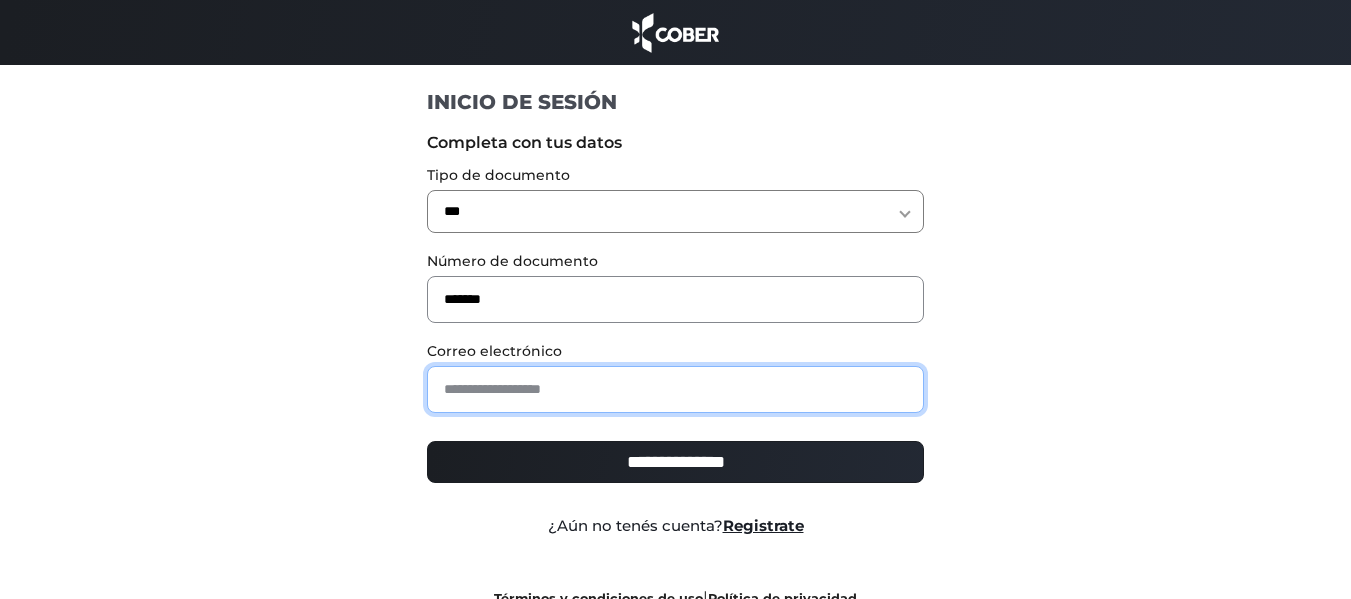 type on "**********" 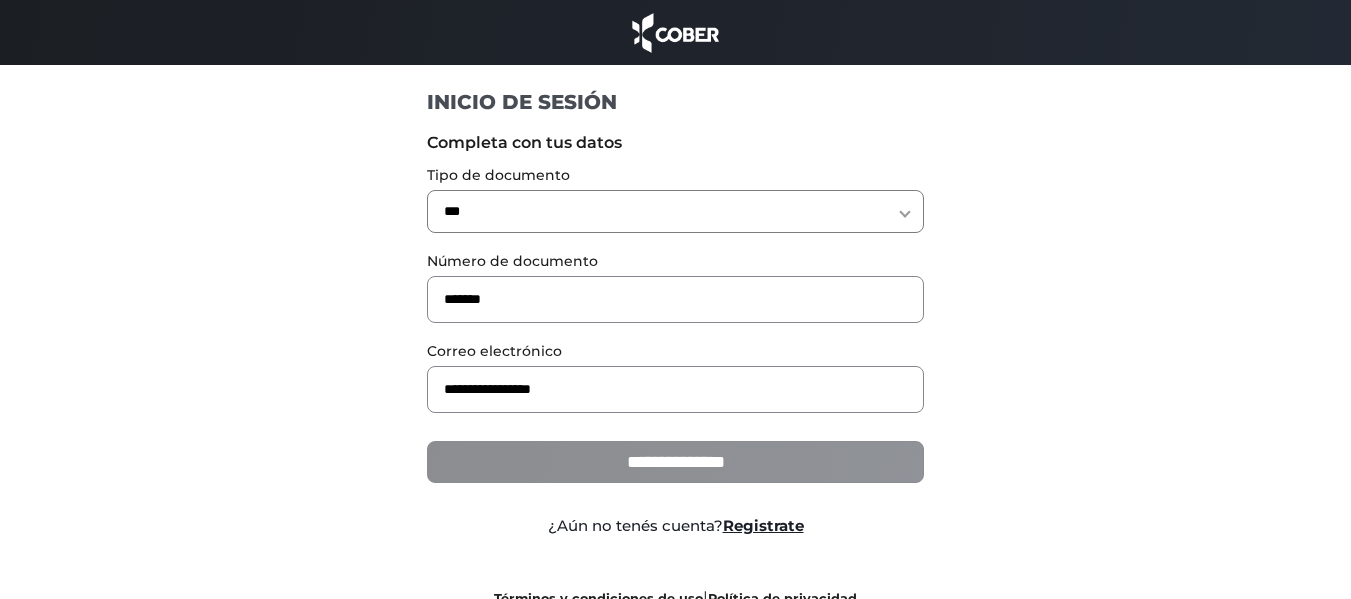 click on "**********" at bounding box center [675, 462] 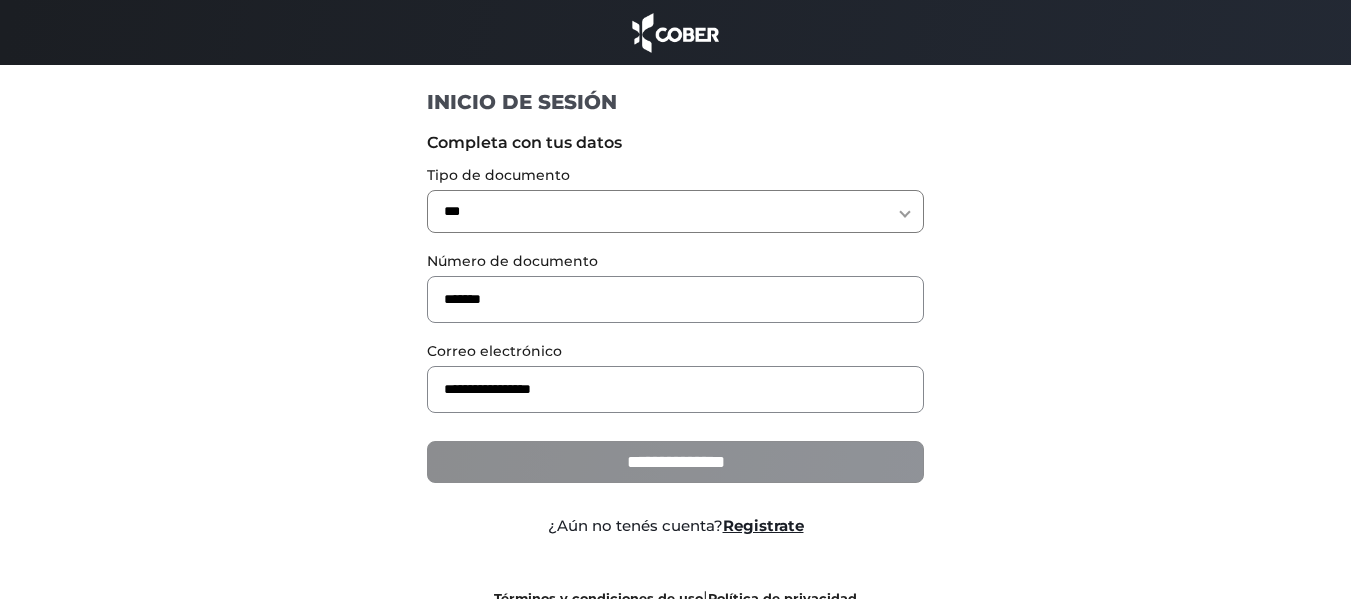 type on "**********" 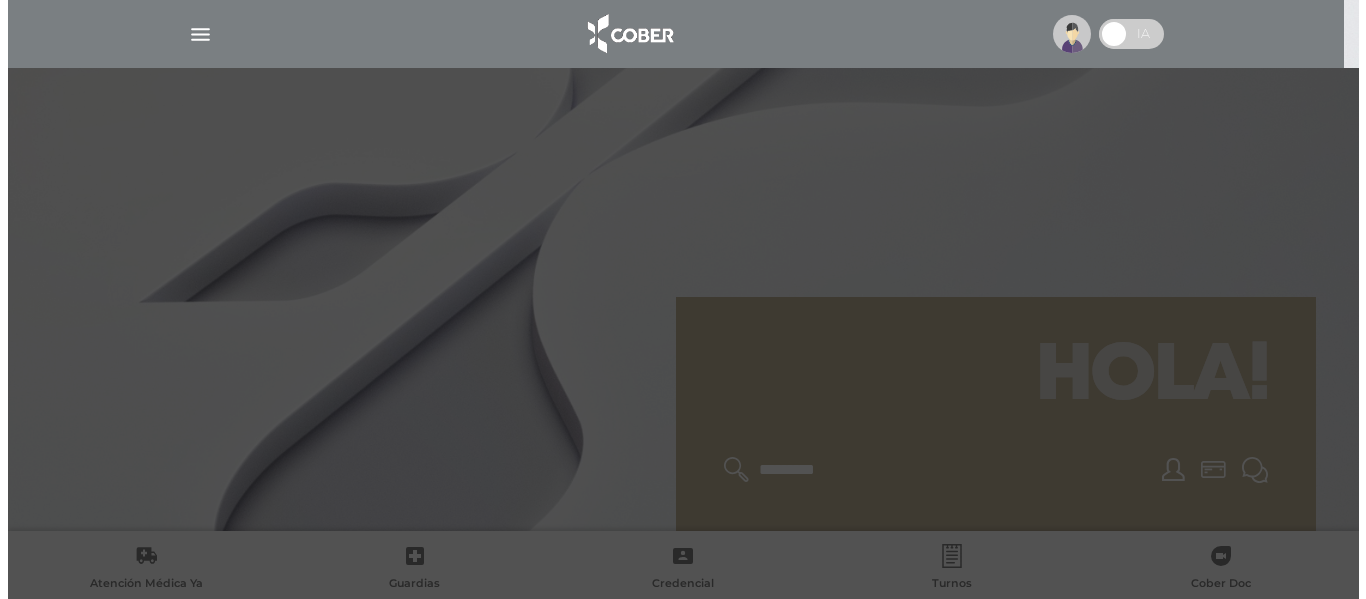 scroll, scrollTop: 0, scrollLeft: 0, axis: both 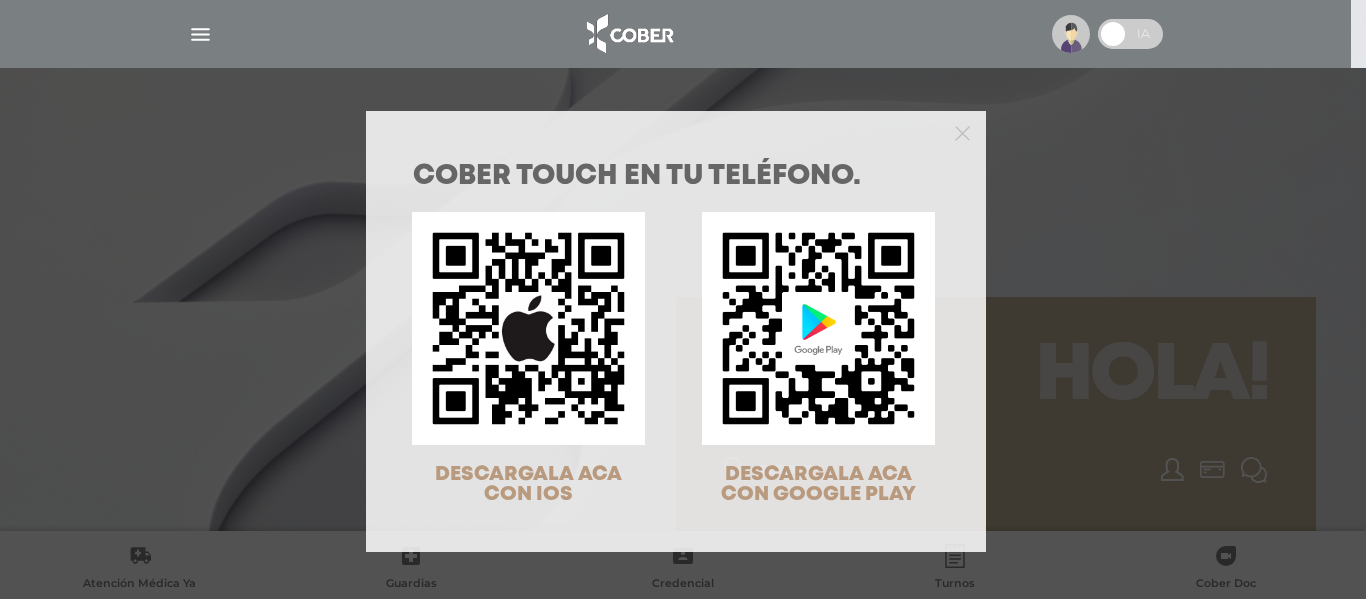 click on "COBER TOUCH en tu teléfono.
DESCARGALA ACA CON IOS
DESCARGALA ACA CON GOOGLE PLAY" at bounding box center [683, 299] 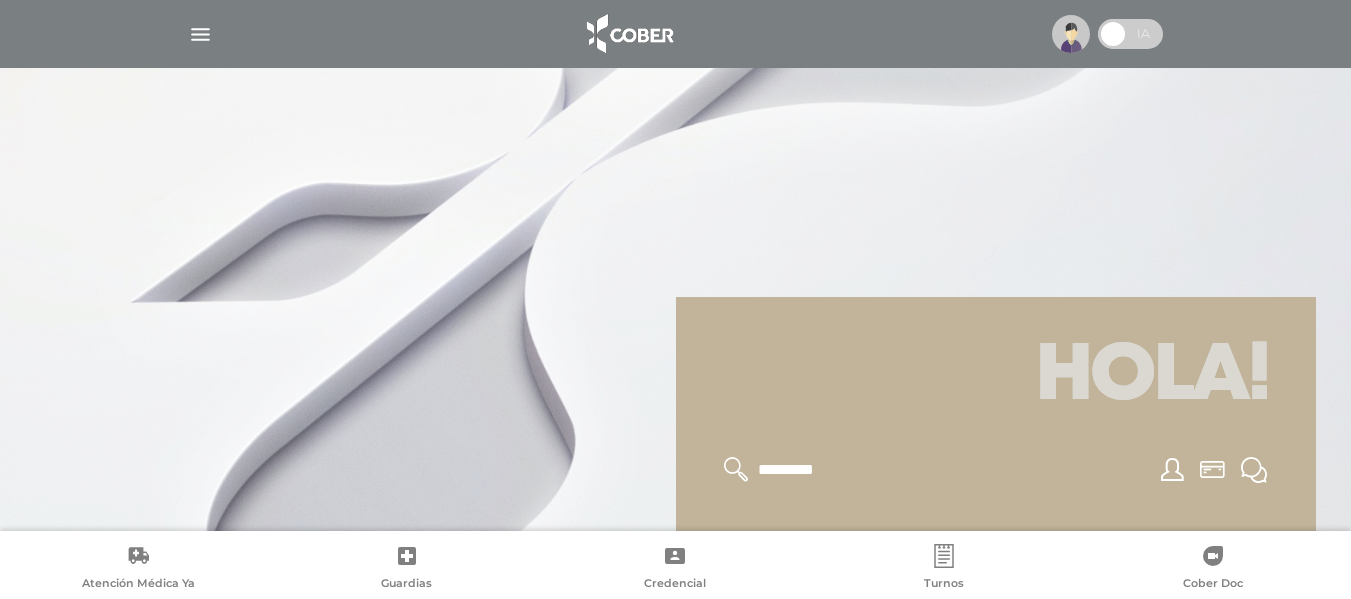 click at bounding box center [200, 34] 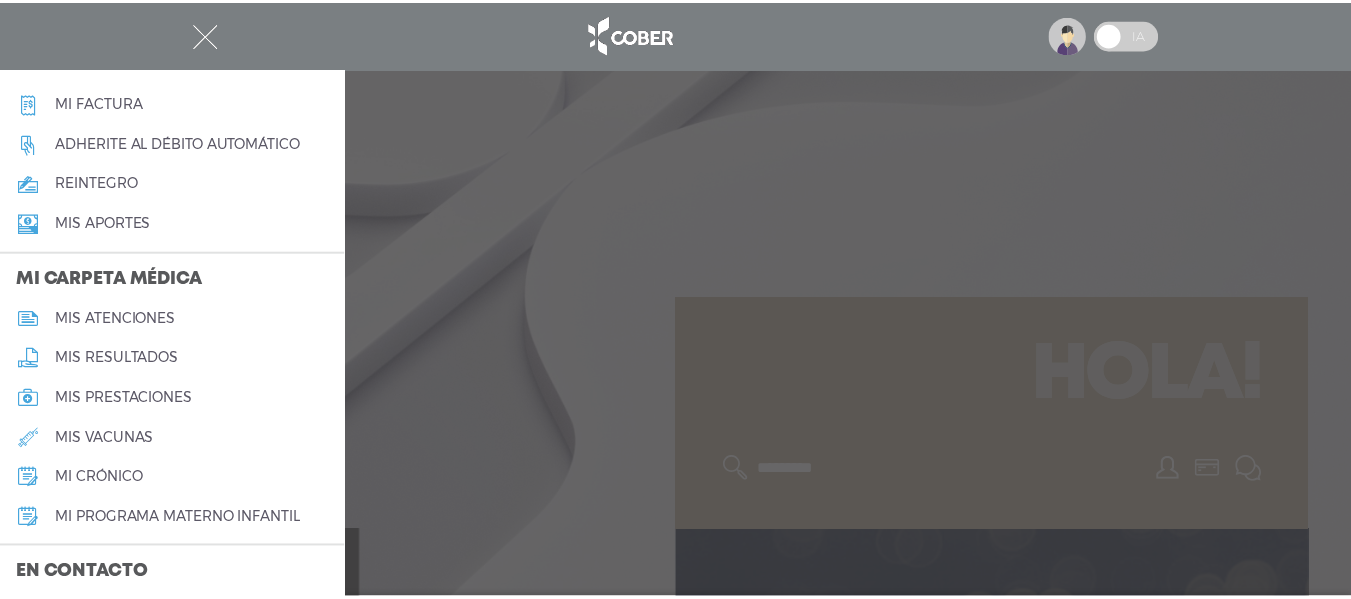 scroll, scrollTop: 800, scrollLeft: 0, axis: vertical 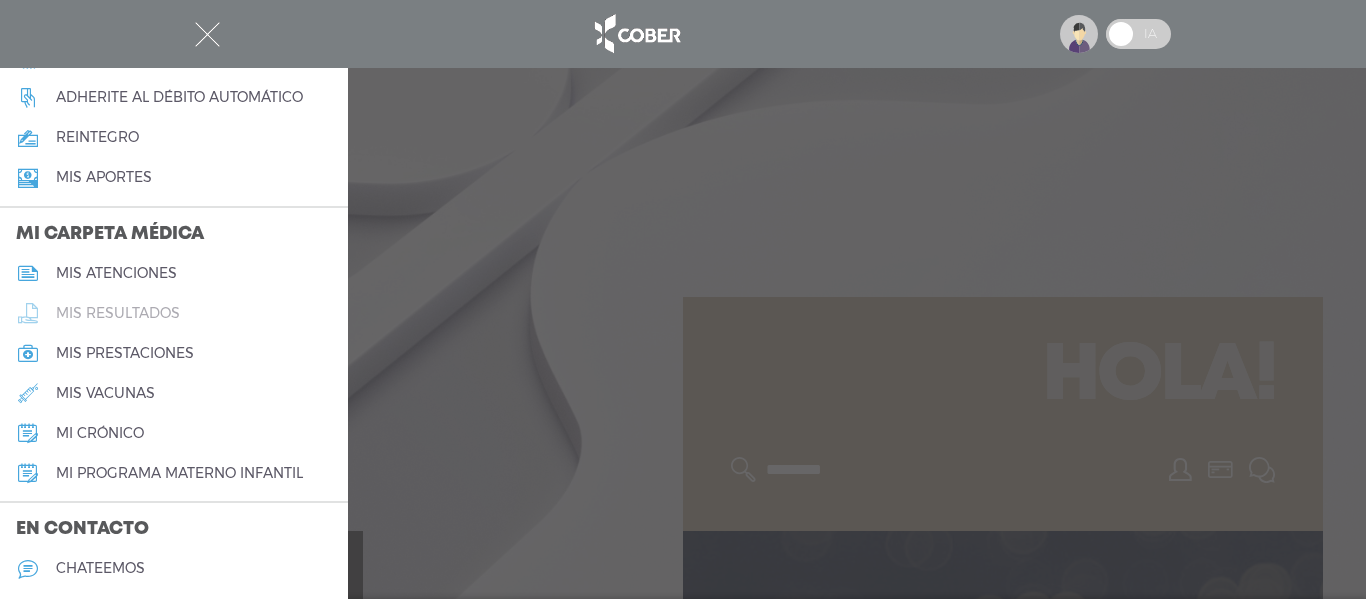 click on "mis resultados" at bounding box center [118, 313] 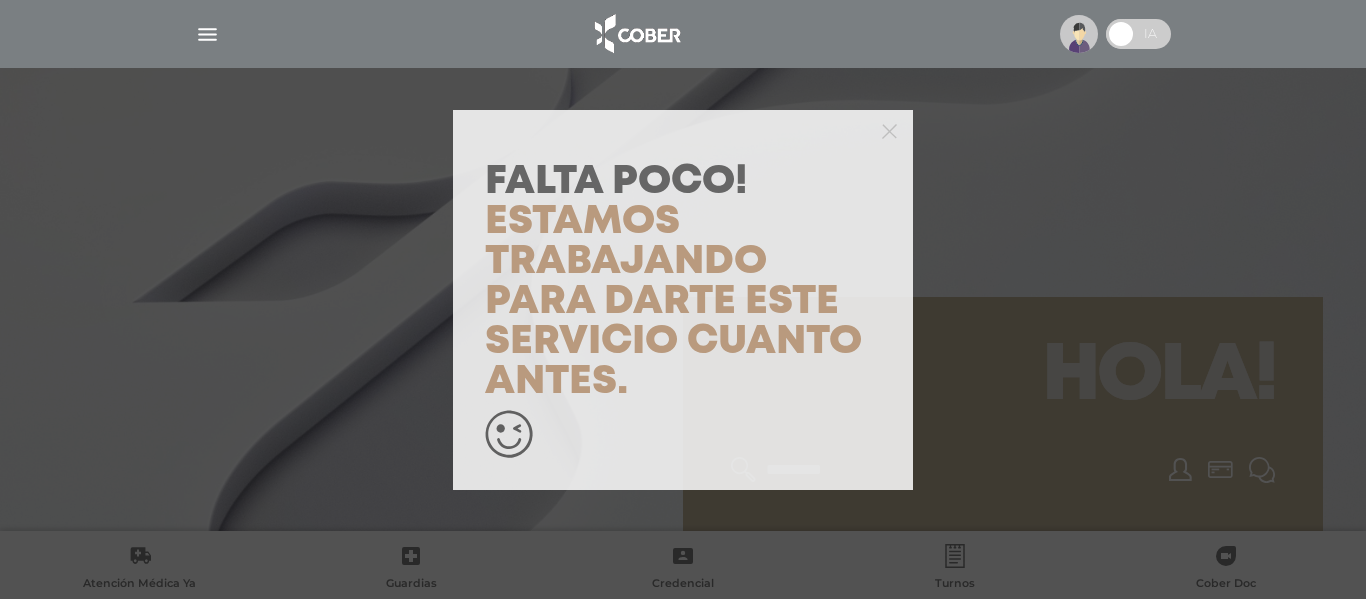 click on "Falta Poco!
Estamos trabajando para darte este servicio cuanto antes." at bounding box center [683, 299] 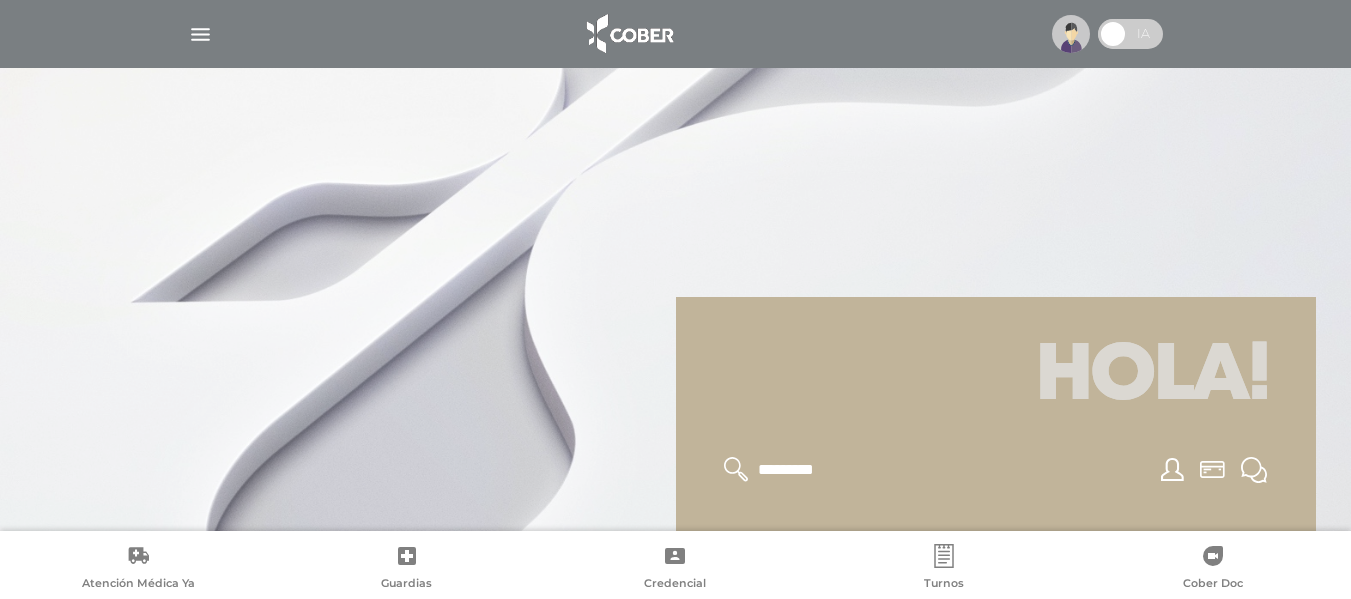 click at bounding box center (200, 34) 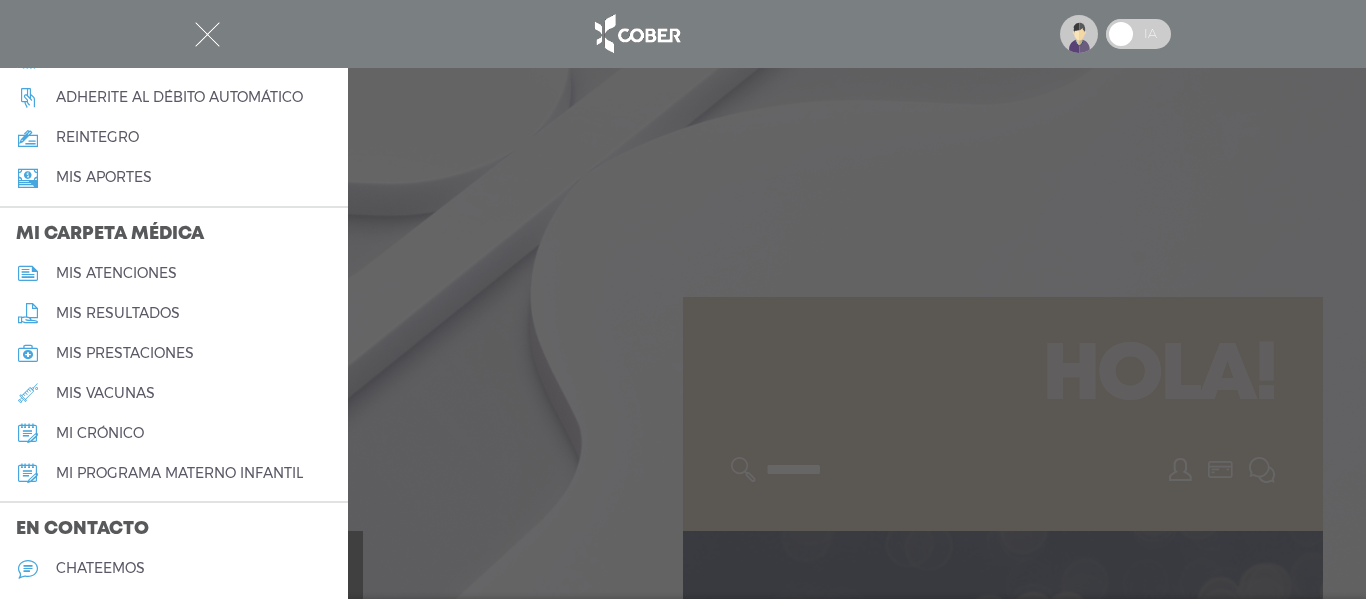 click on "mis atenciones" at bounding box center (116, 273) 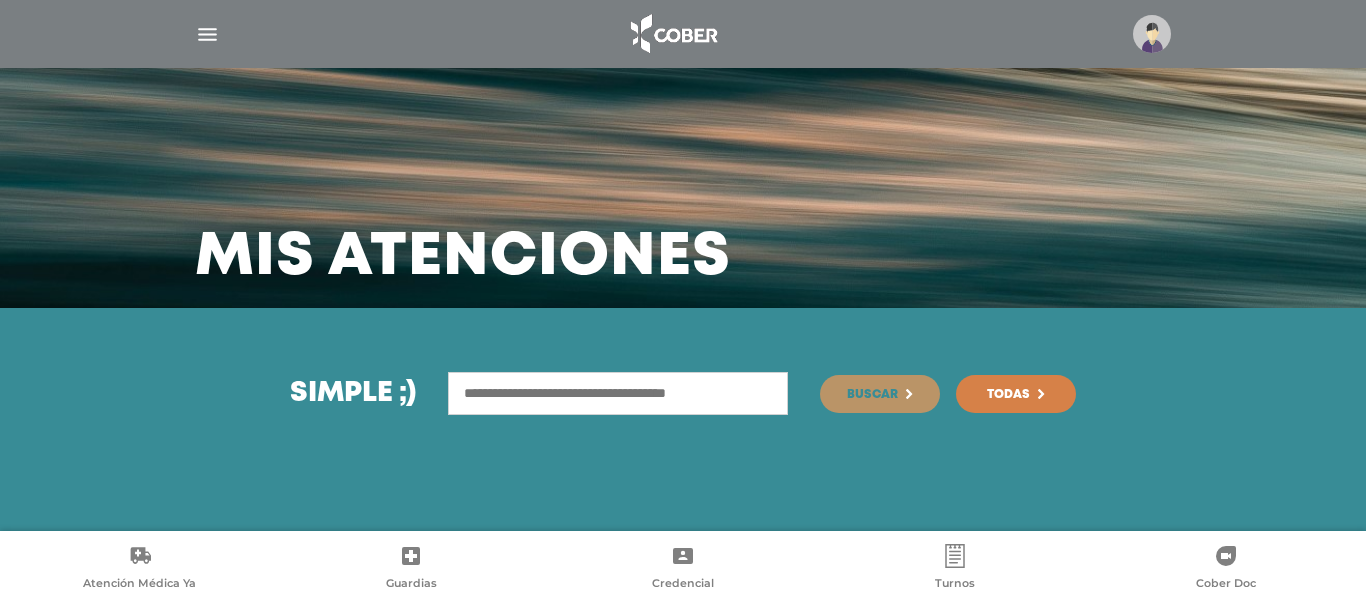 scroll, scrollTop: 0, scrollLeft: 0, axis: both 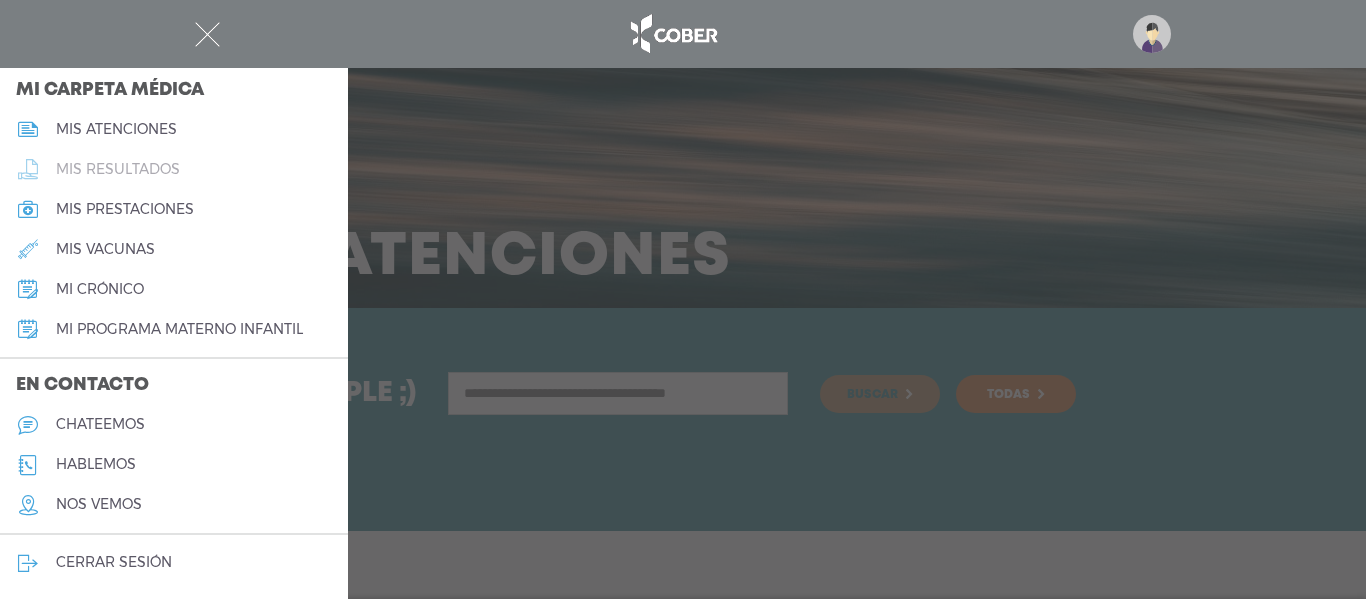click on "mis resultados" at bounding box center [118, 169] 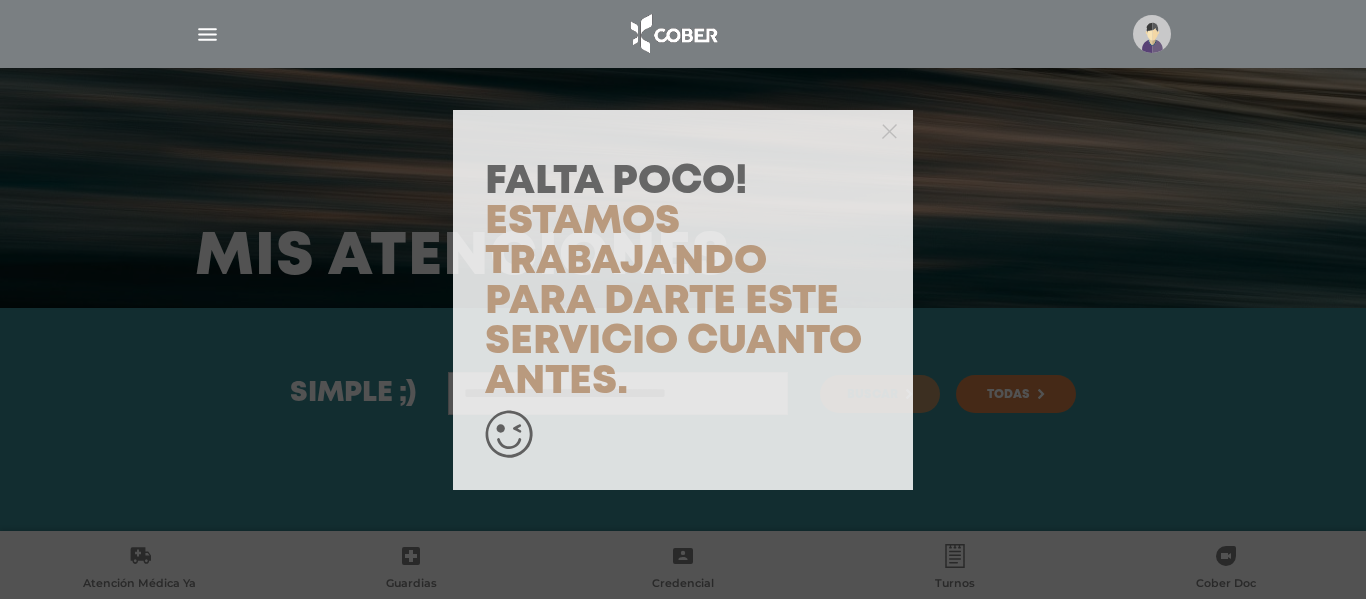 click on "Falta Poco!
Estamos trabajando para darte este servicio cuanto antes." at bounding box center (683, 299) 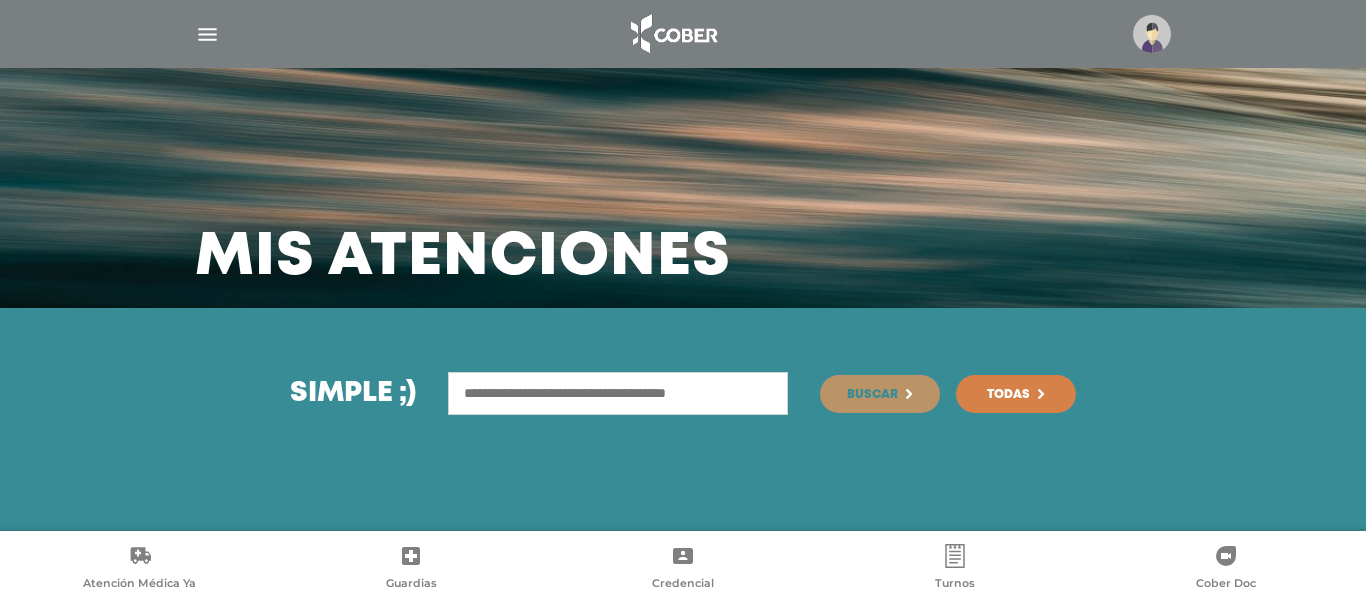 click at bounding box center (207, 34) 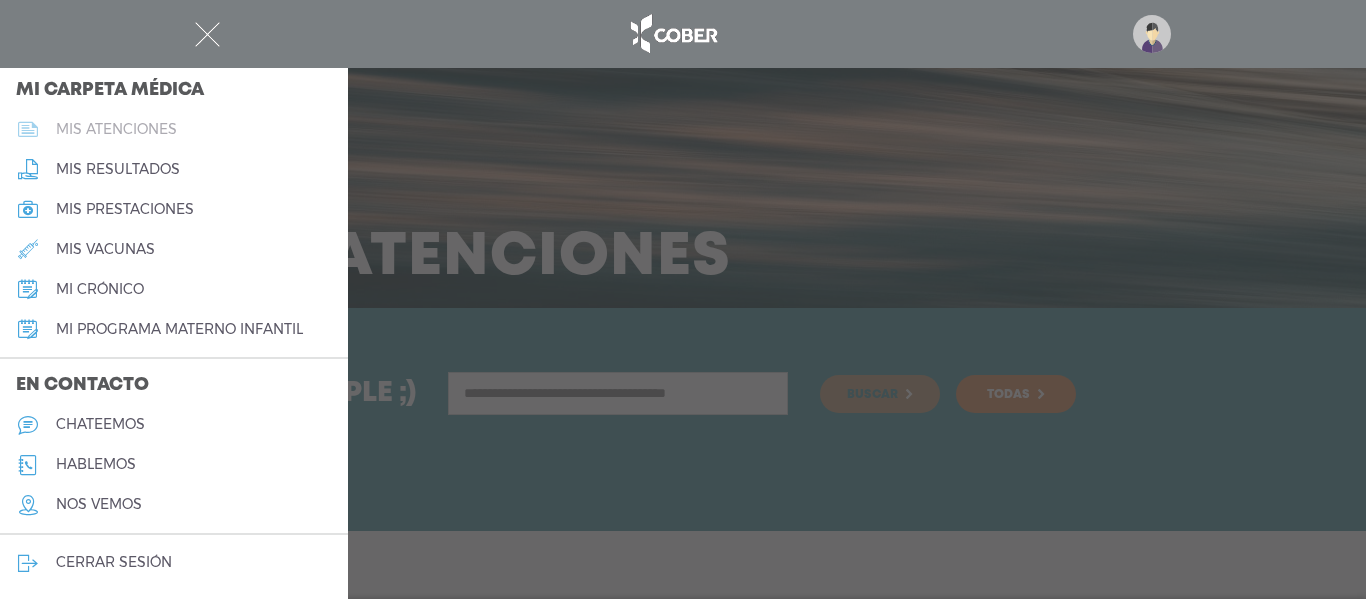 click on "mis atenciones" at bounding box center [116, 129] 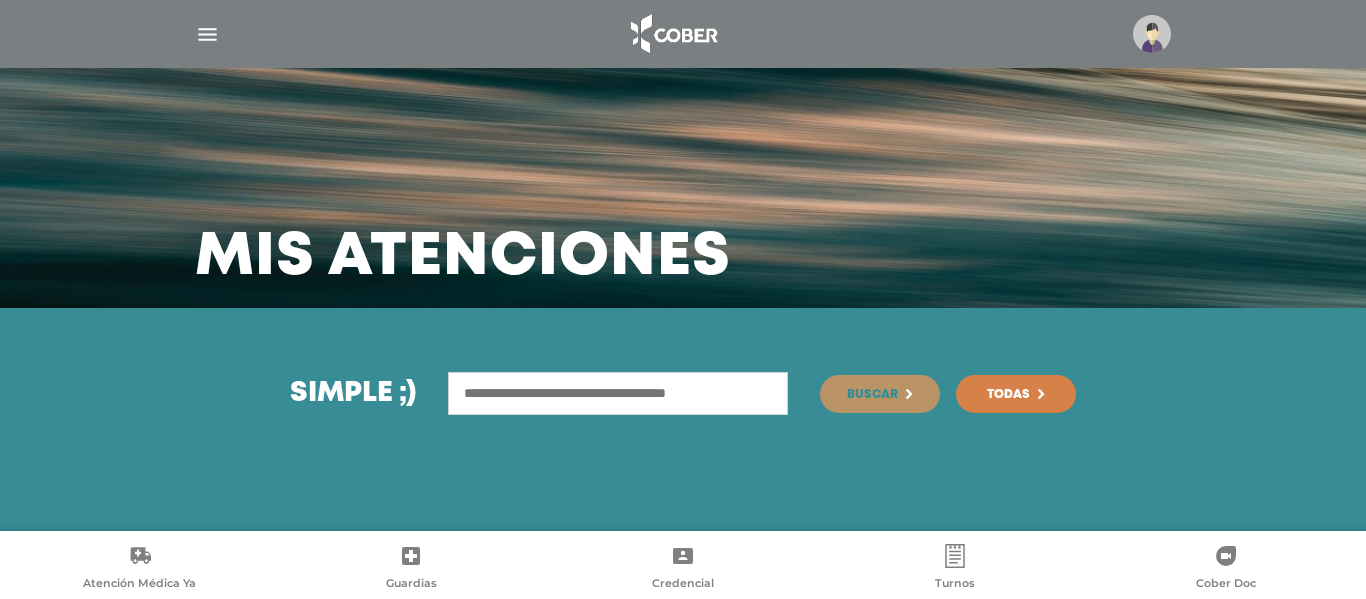 scroll, scrollTop: 0, scrollLeft: 0, axis: both 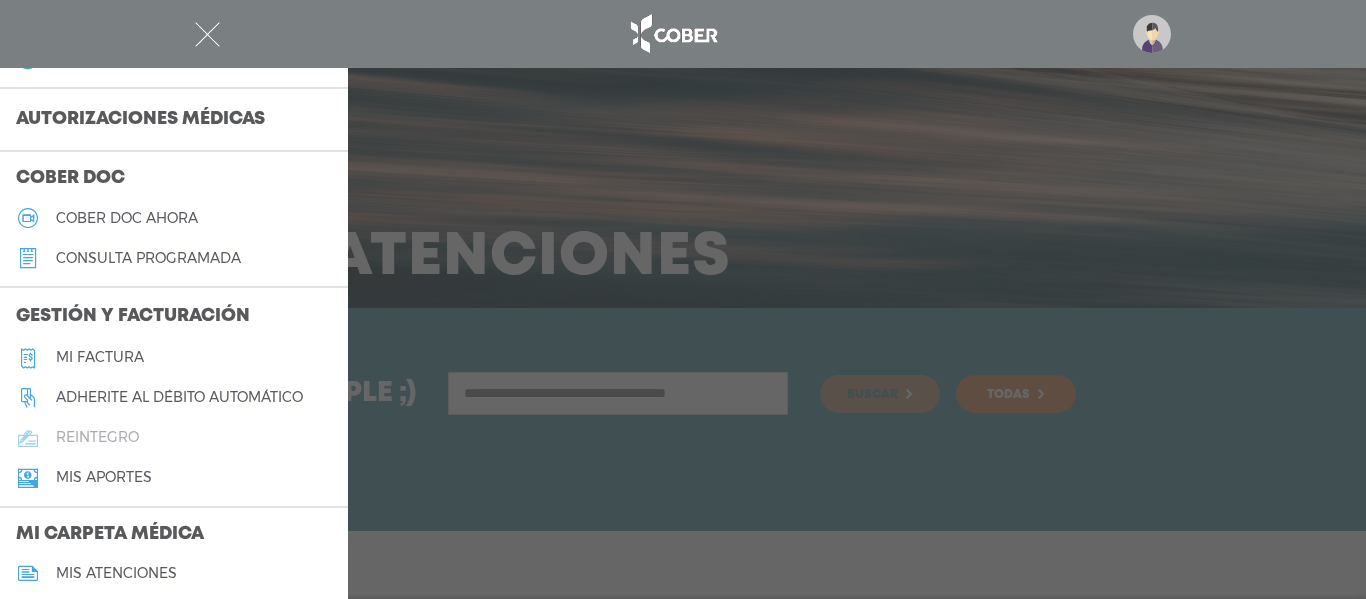 click on "reintegro" at bounding box center [97, 437] 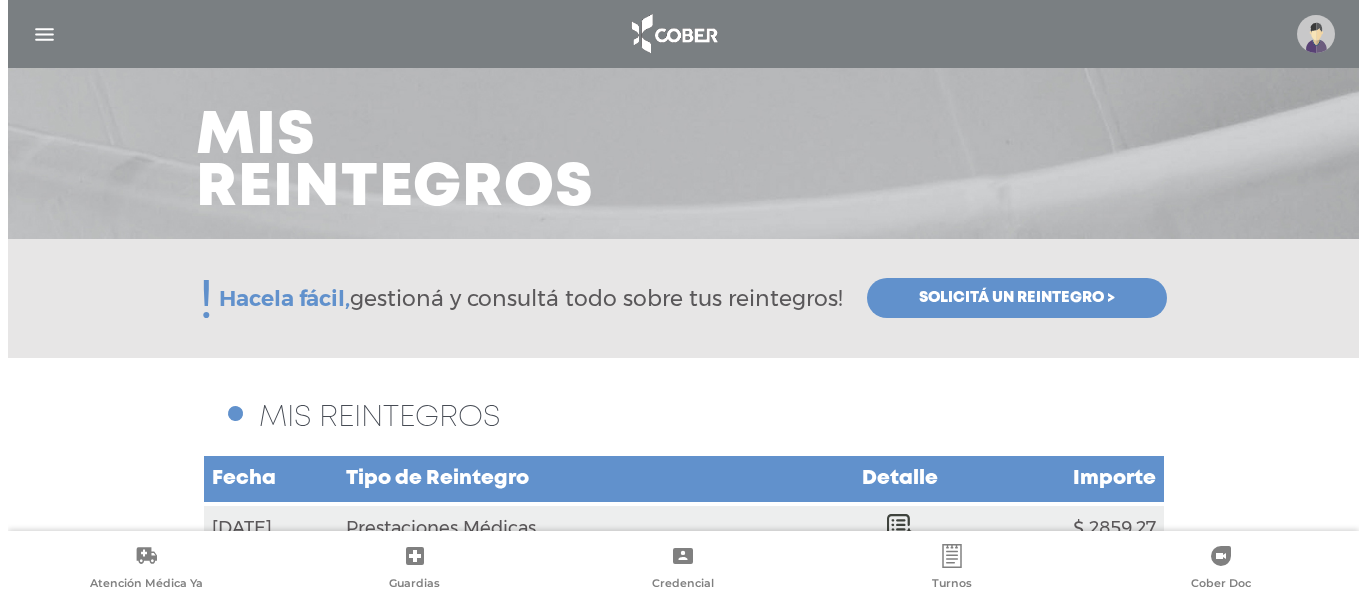 scroll, scrollTop: 0, scrollLeft: 0, axis: both 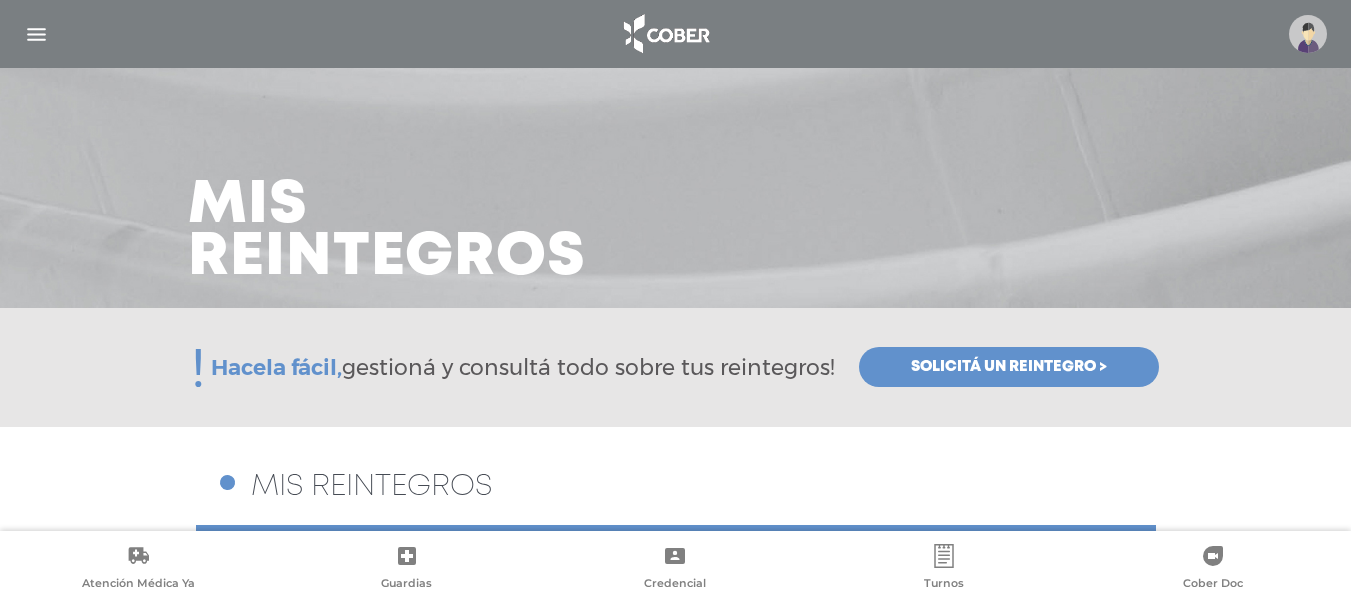 click at bounding box center [36, 34] 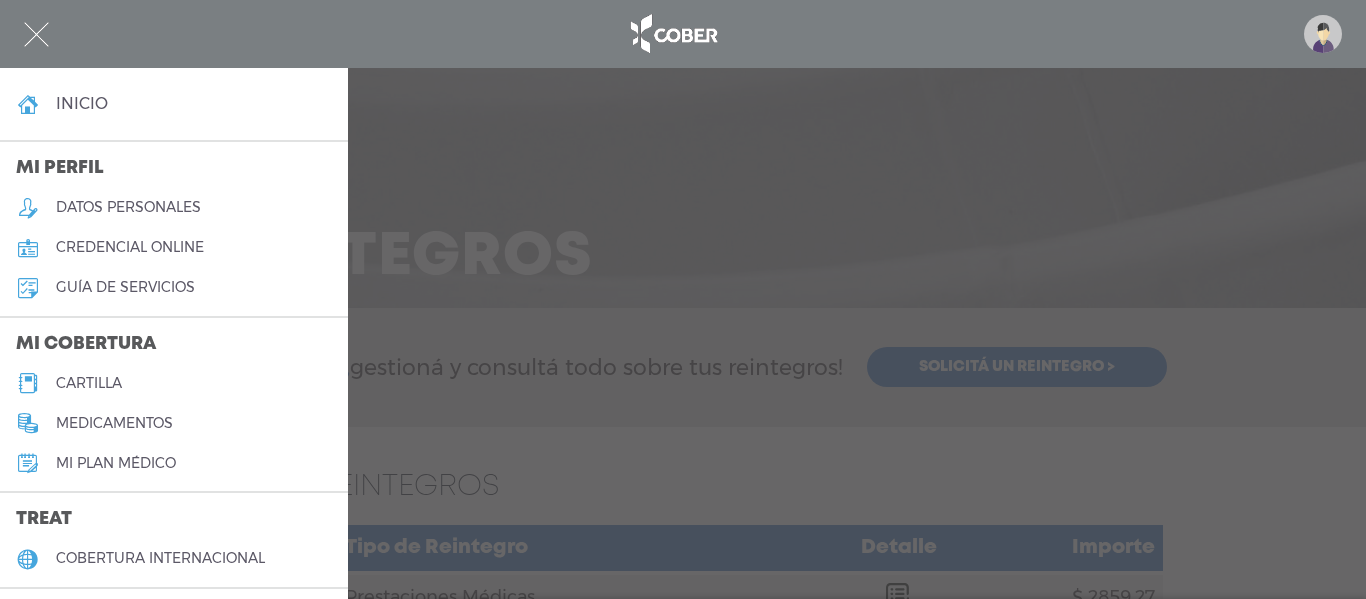 click at bounding box center (36, 34) 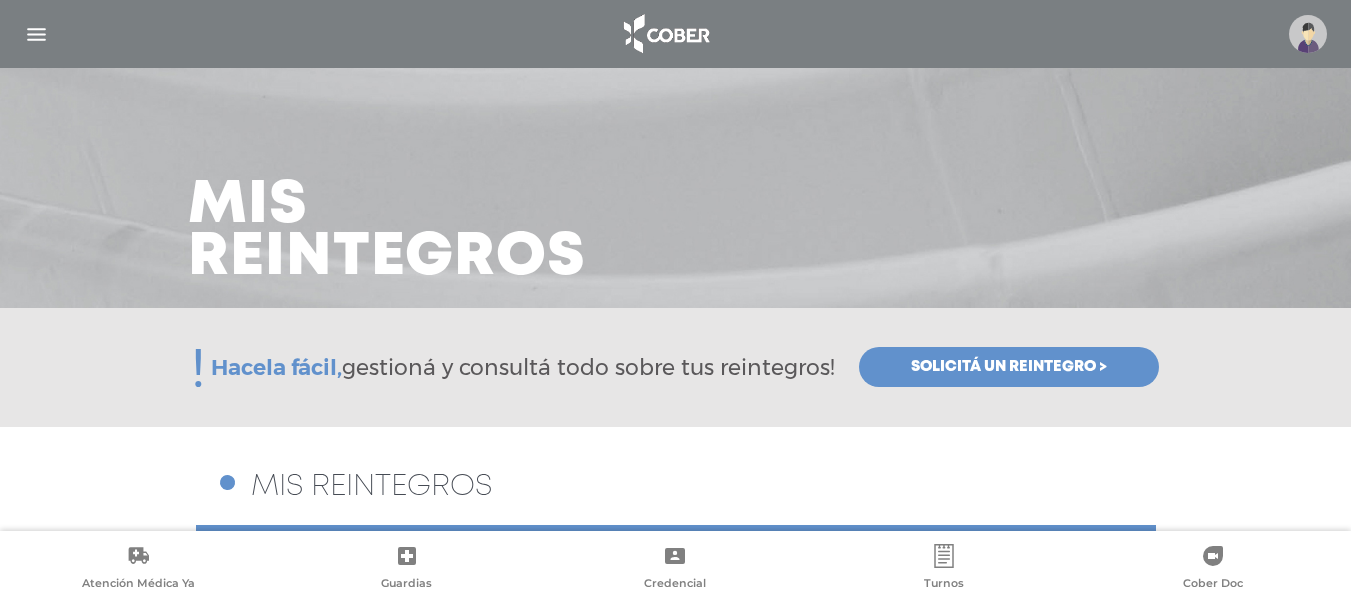 click at bounding box center [36, 34] 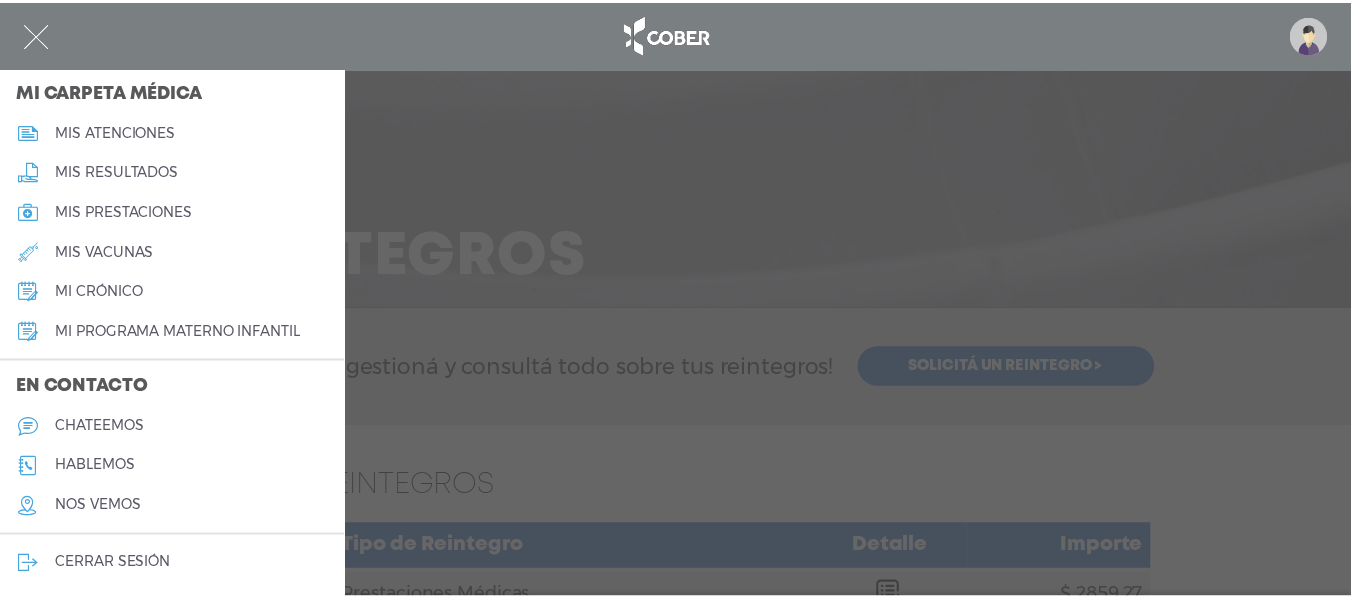 scroll, scrollTop: 944, scrollLeft: 0, axis: vertical 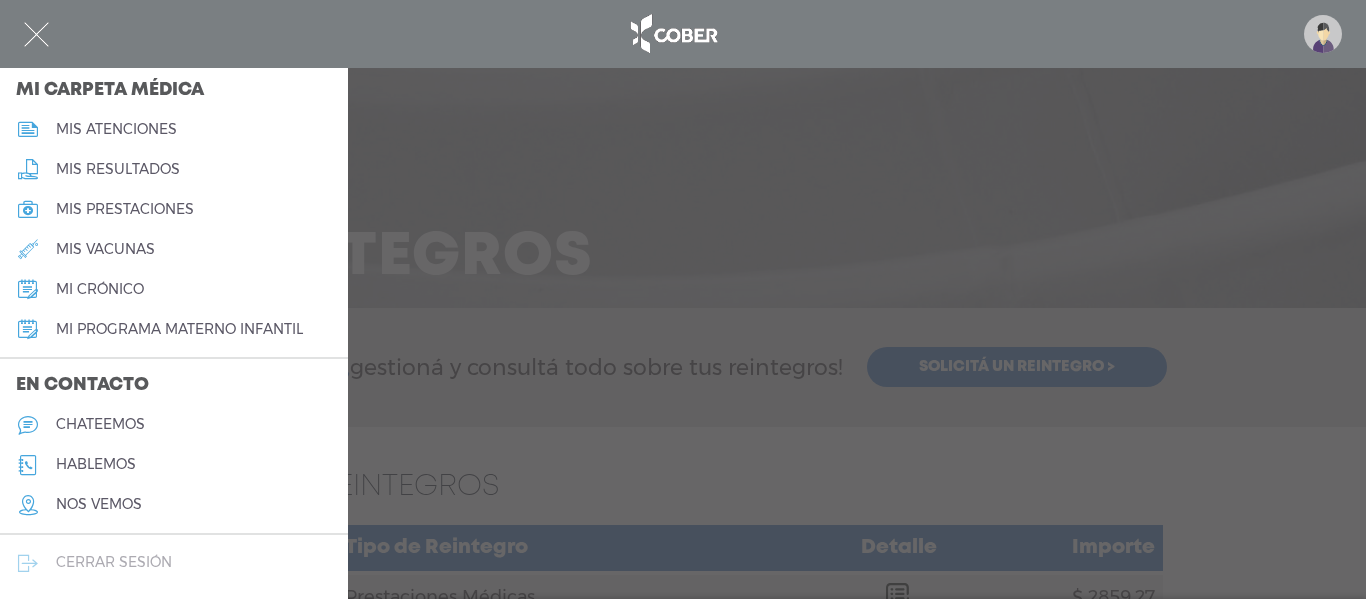 click on "cerrar sesión" at bounding box center (114, 562) 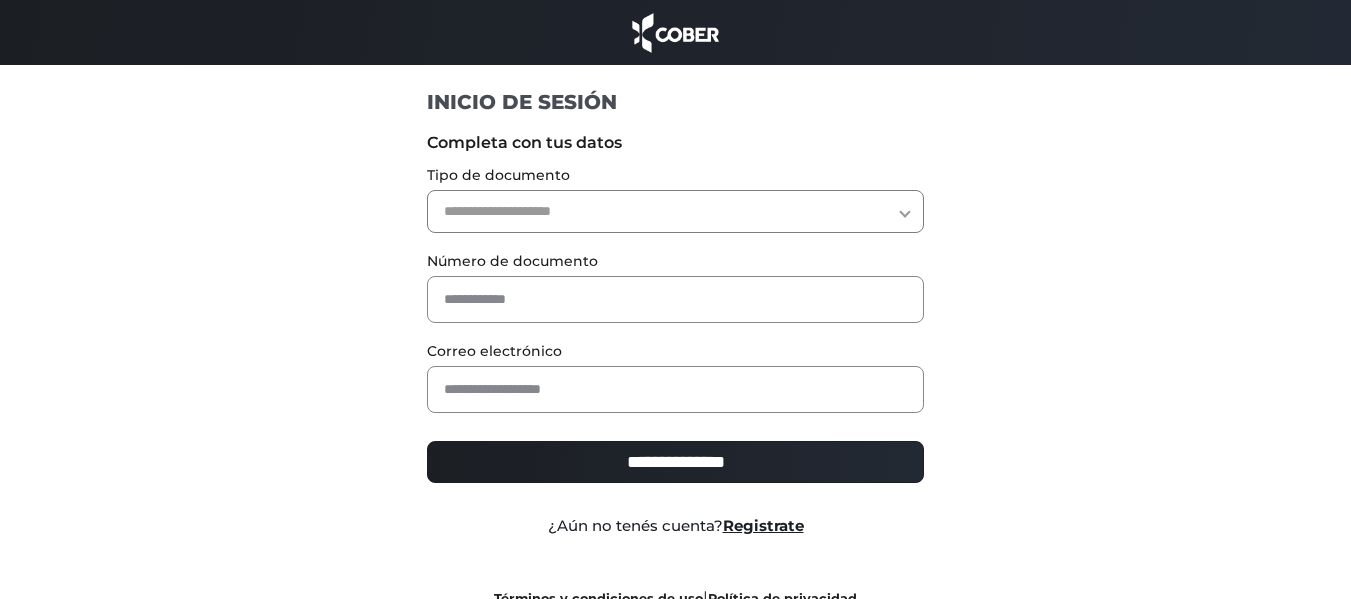 scroll, scrollTop: 0, scrollLeft: 0, axis: both 